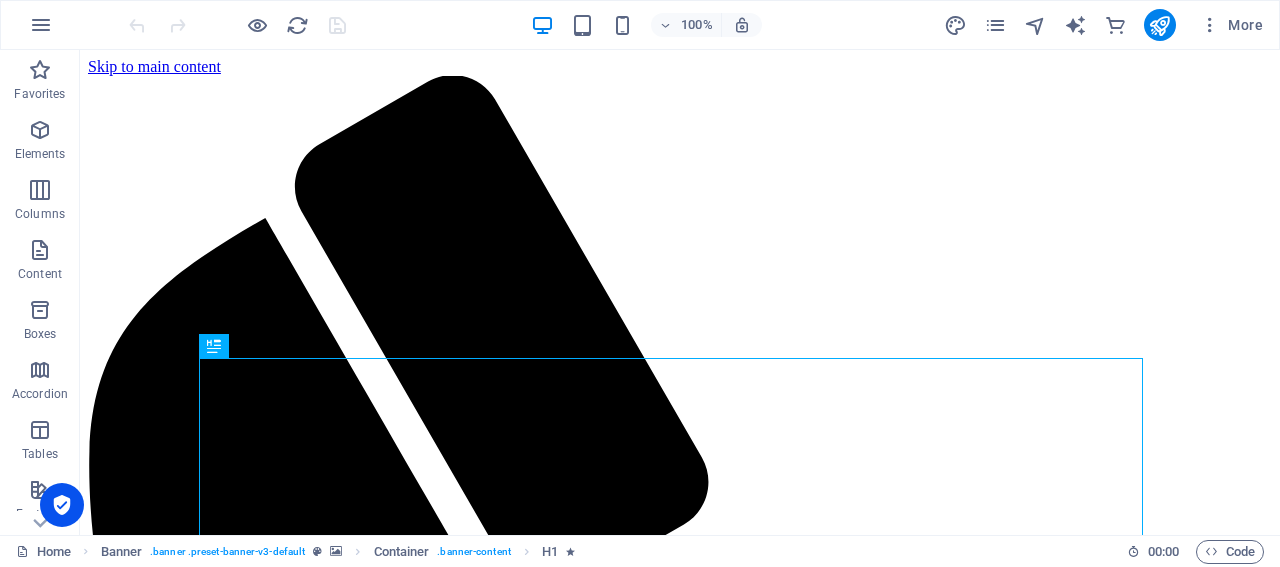 scroll, scrollTop: 0, scrollLeft: 0, axis: both 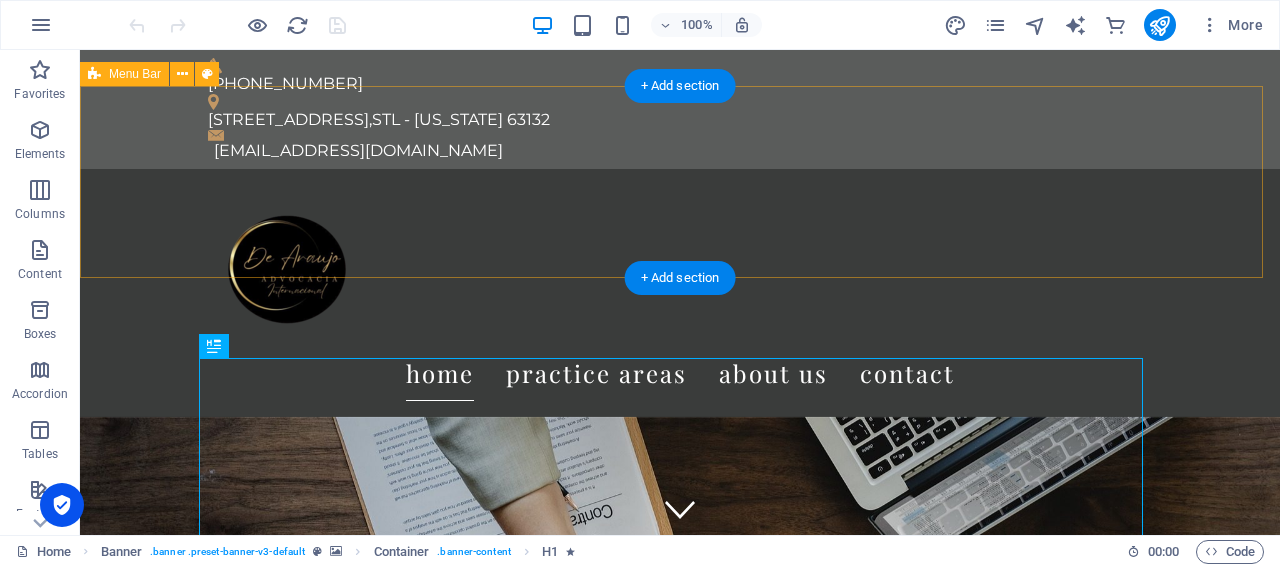 click on "Home Practice Areas About us Contact" at bounding box center (680, 293) 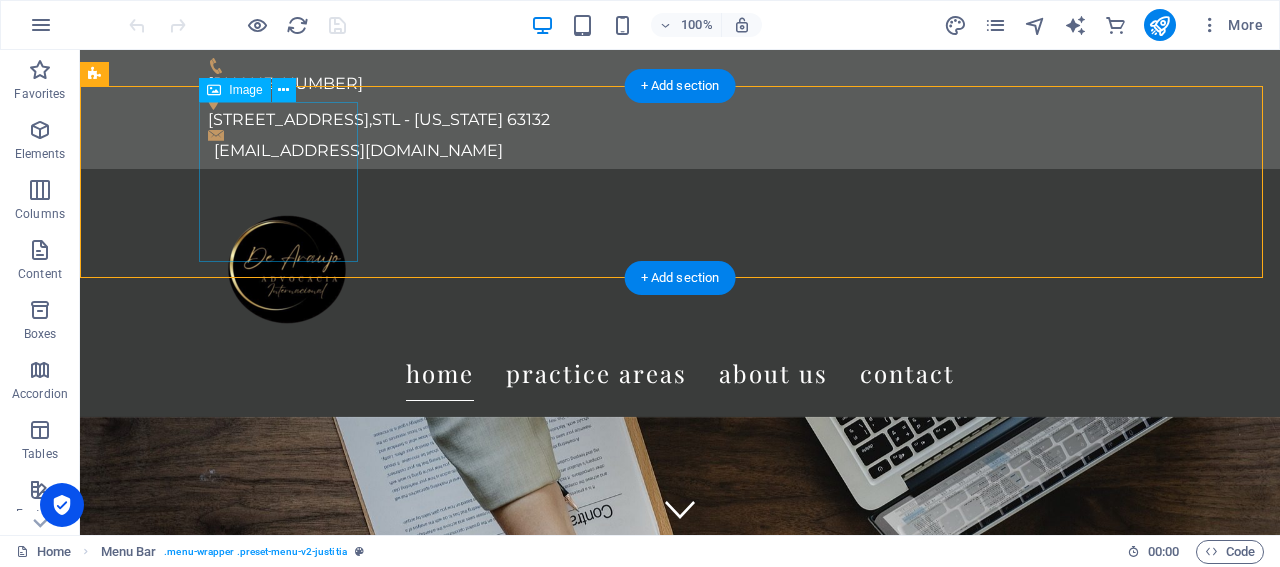 click at bounding box center (680, 265) 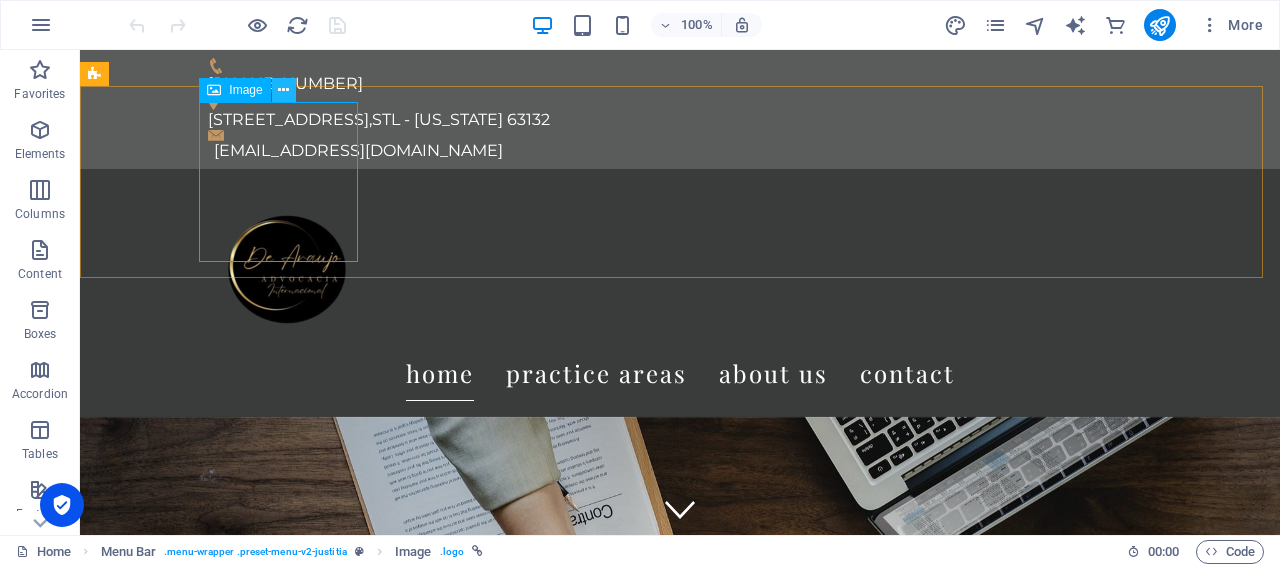 click at bounding box center [283, 90] 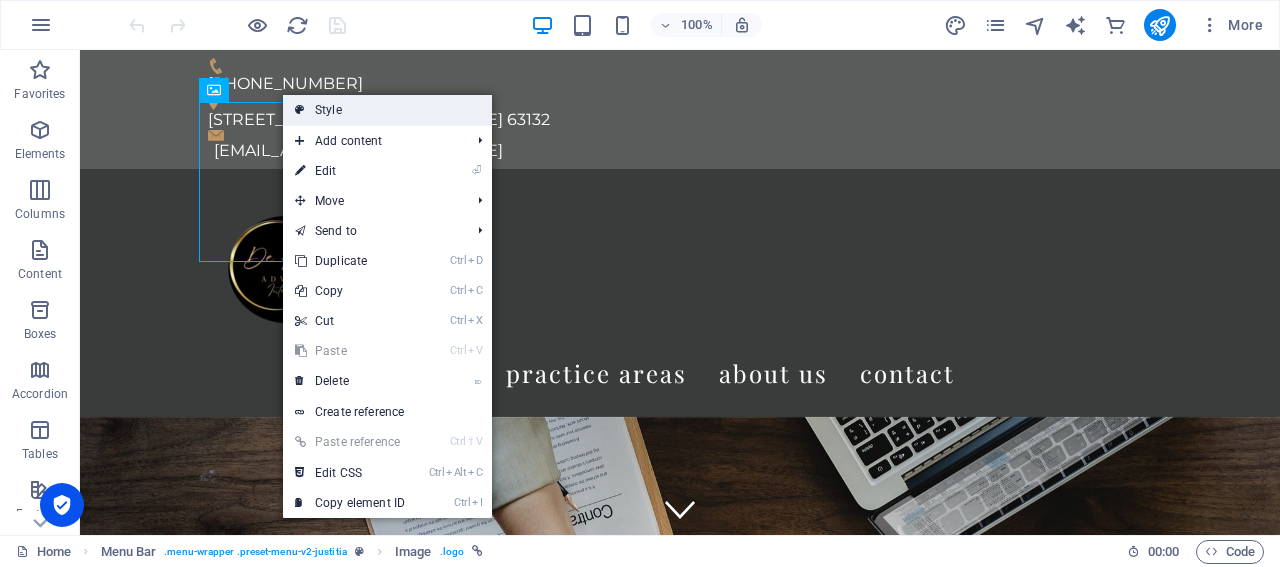 click on "Style" at bounding box center (387, 110) 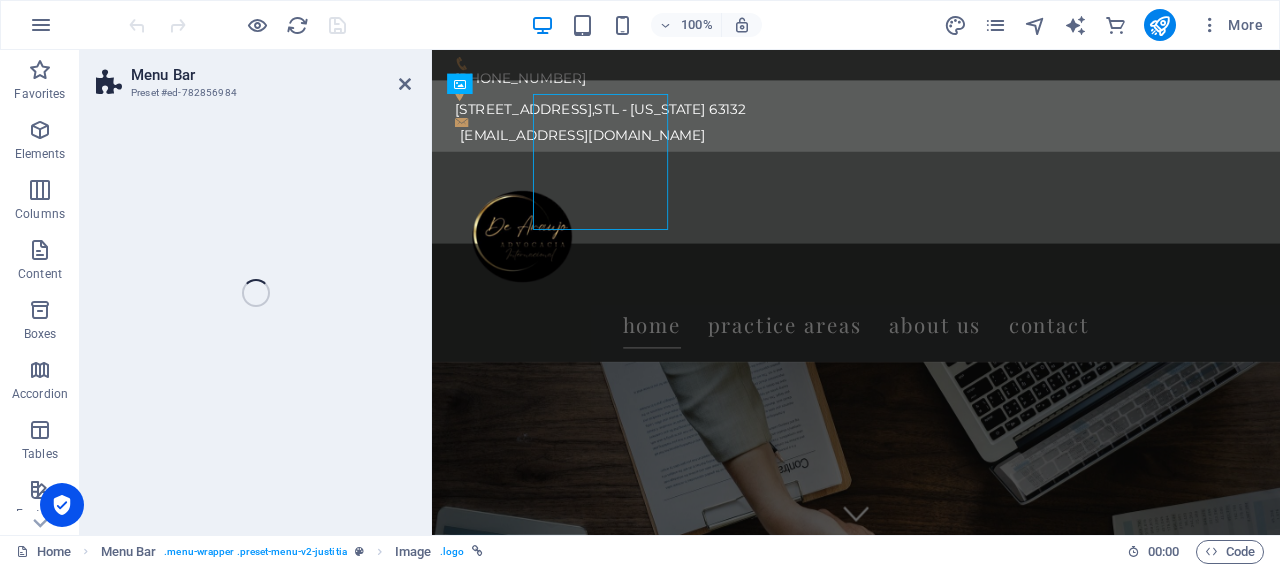 select on "rem" 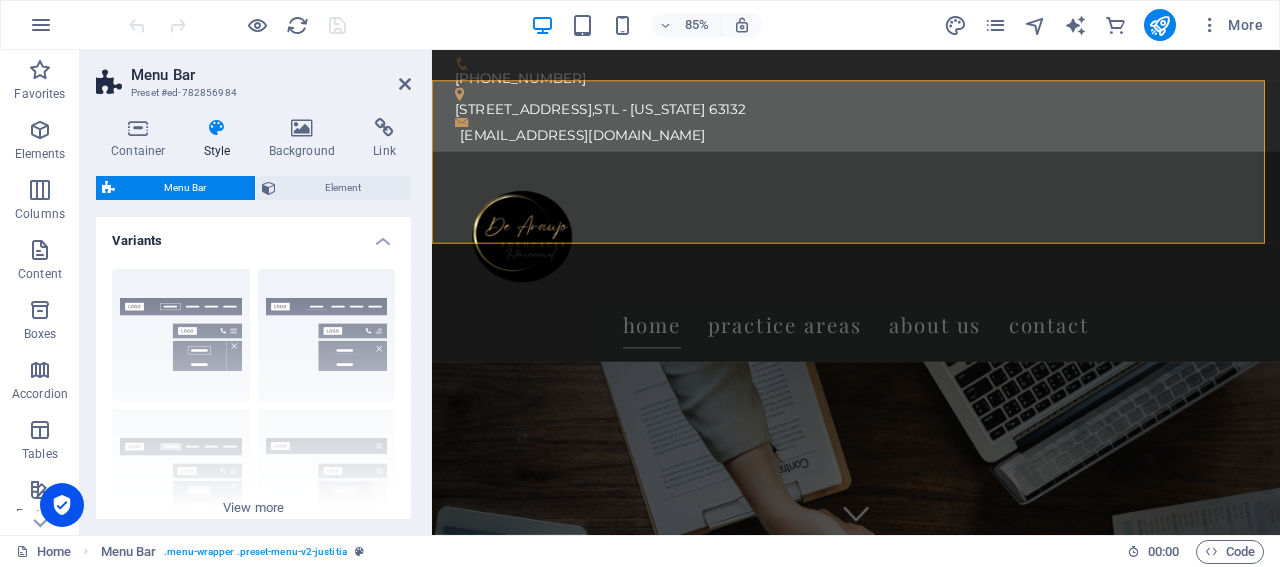 click at bounding box center (217, 128) 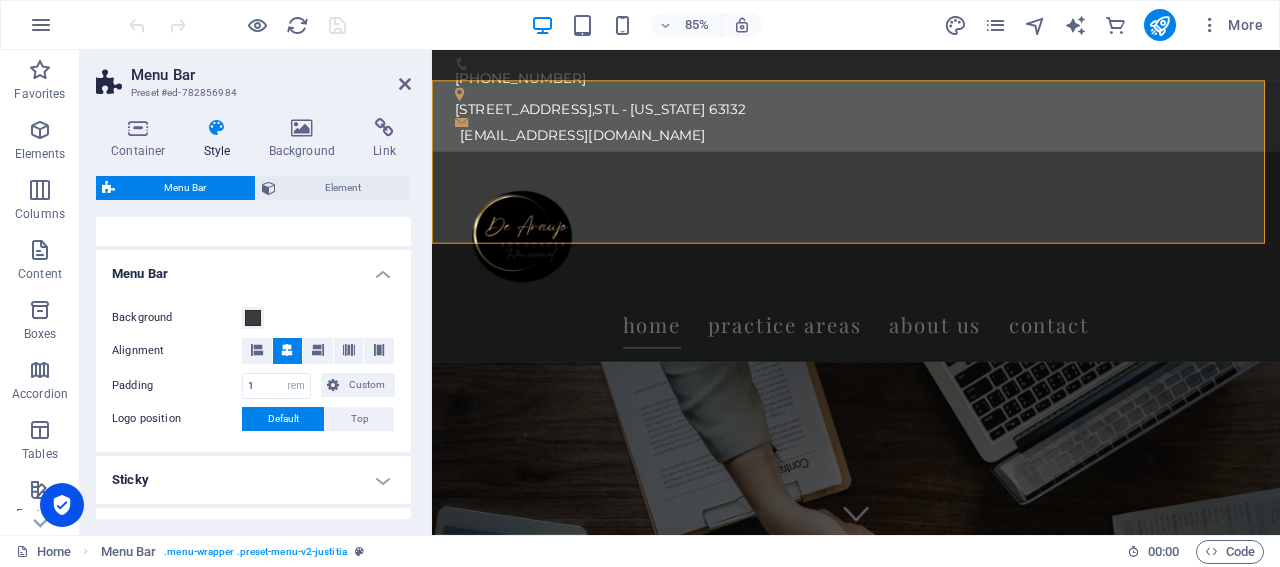 scroll, scrollTop: 303, scrollLeft: 0, axis: vertical 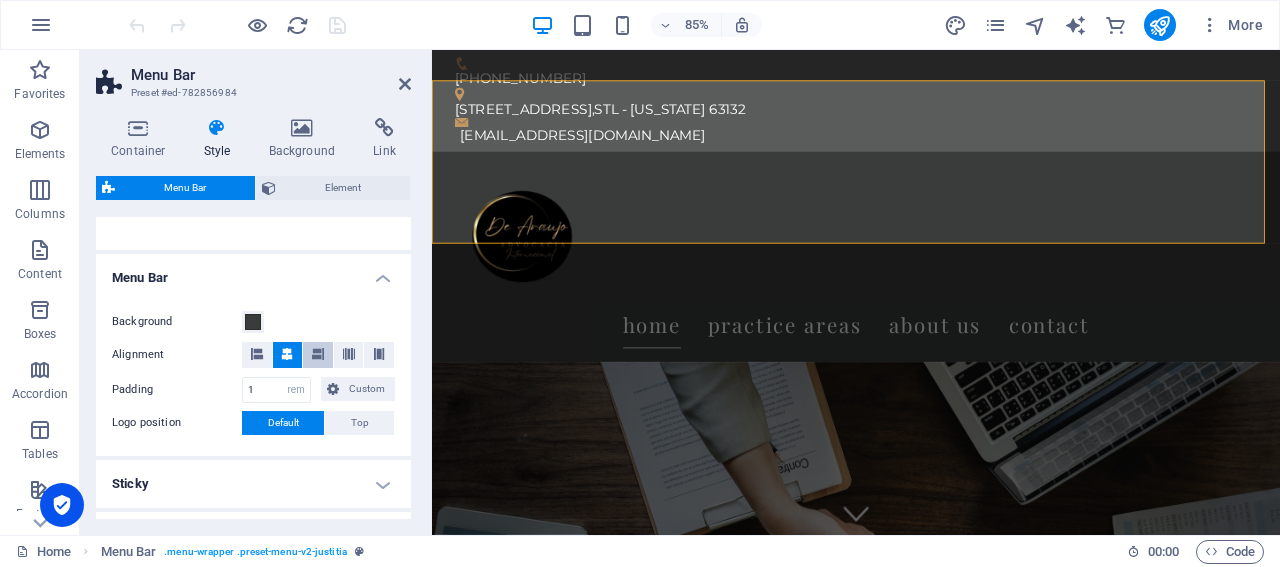 click at bounding box center [318, 354] 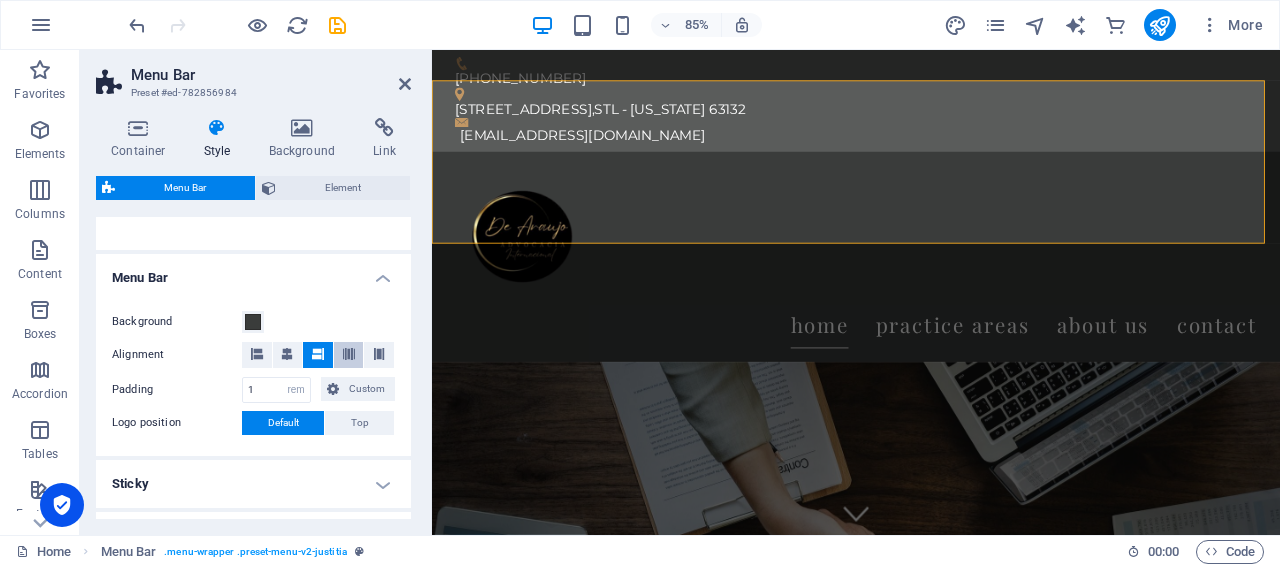 click at bounding box center [349, 354] 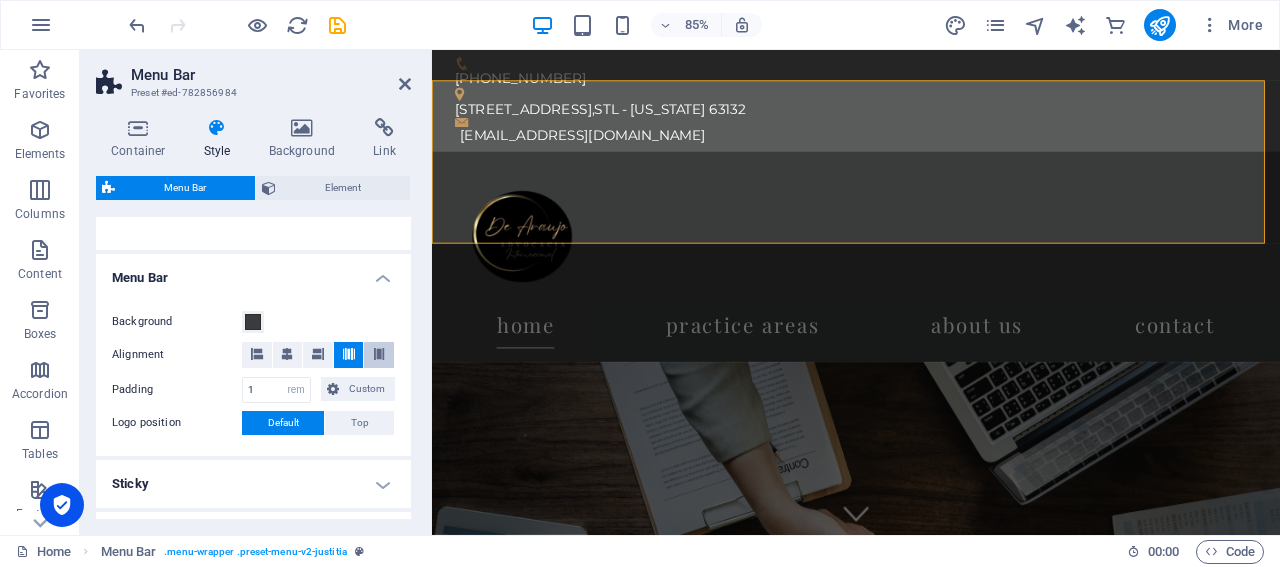 click at bounding box center [379, 354] 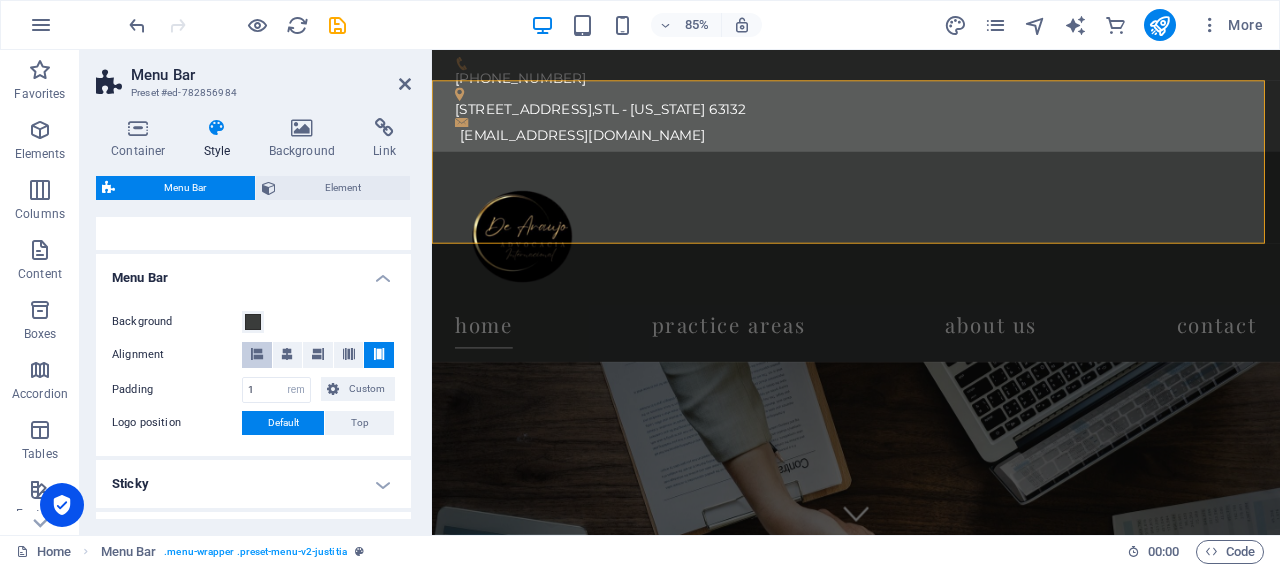 click at bounding box center (257, 354) 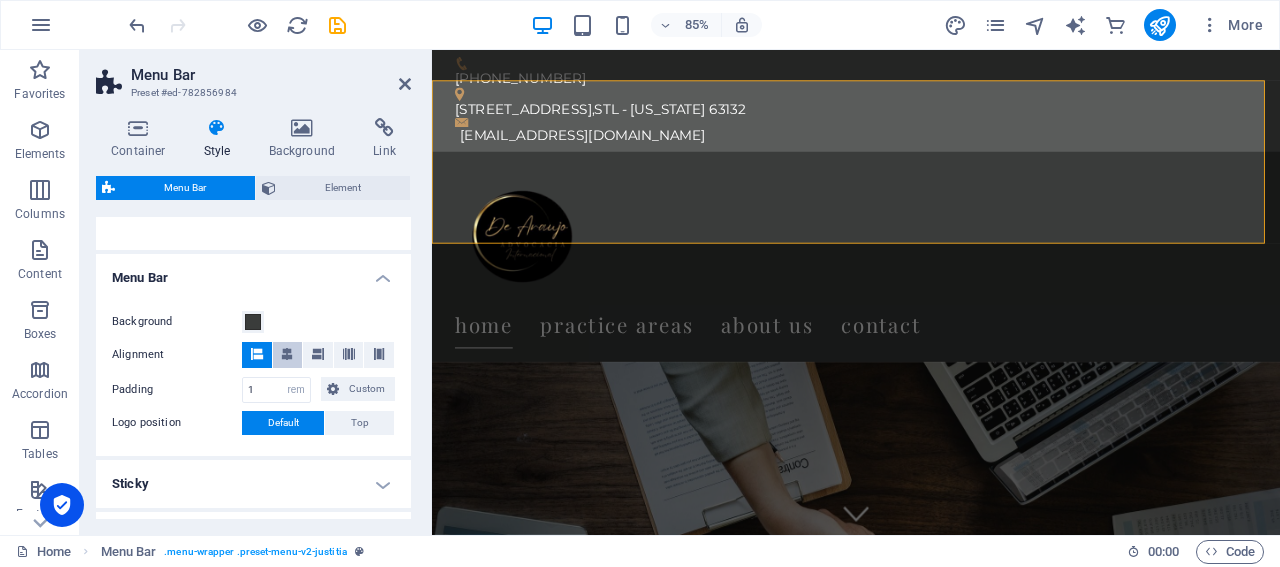 click at bounding box center [287, 354] 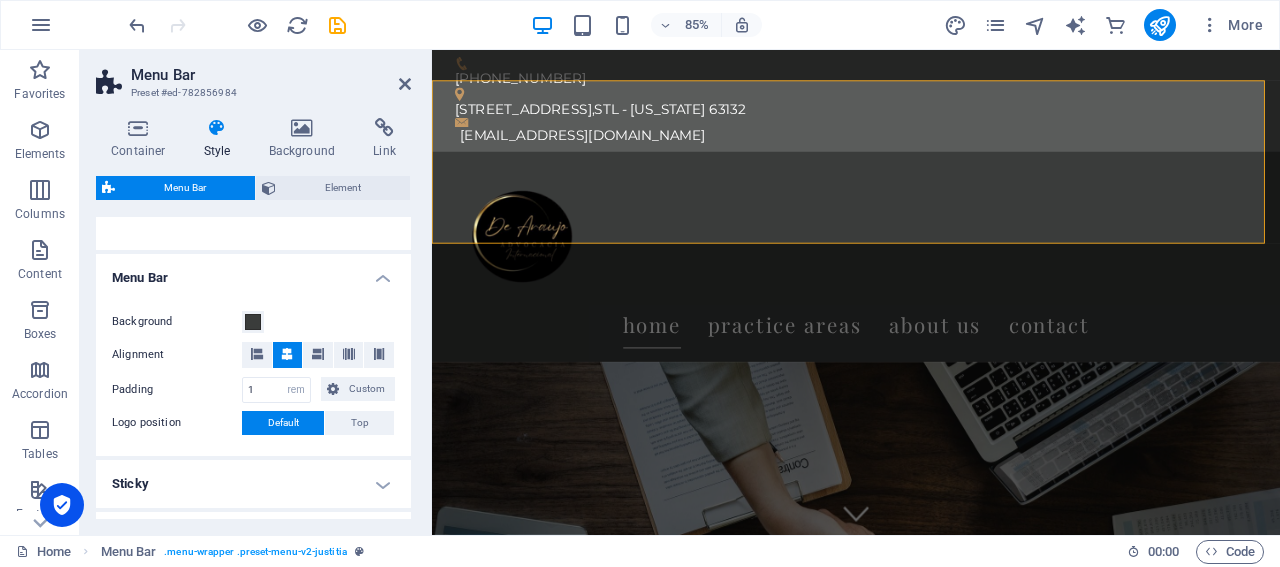 click on "Style" at bounding box center (221, 139) 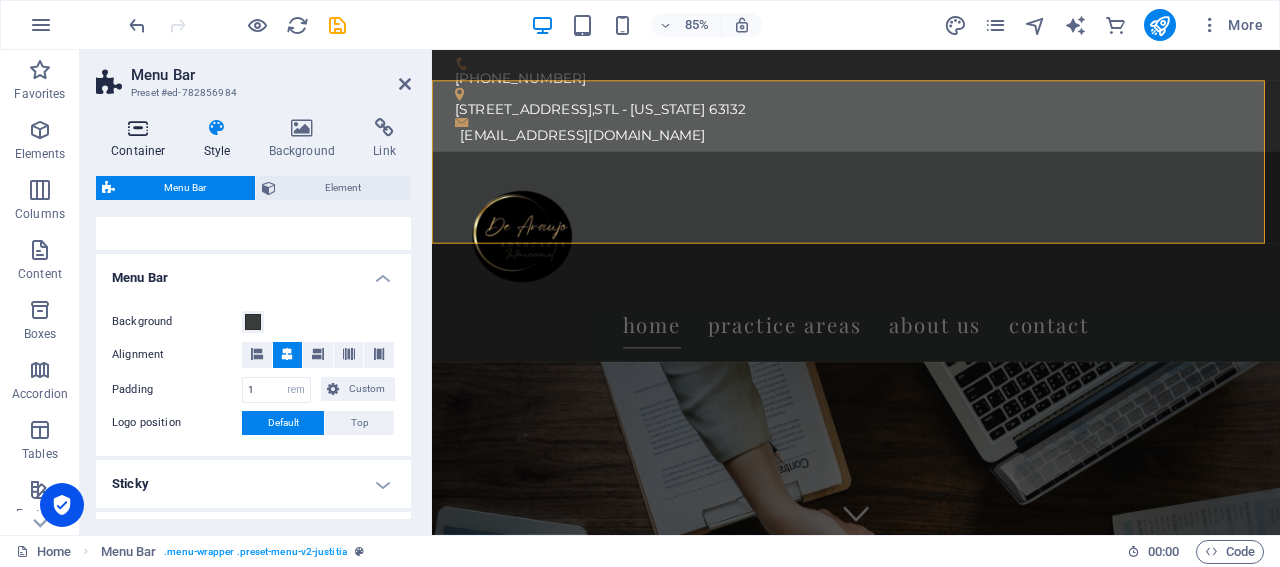 click at bounding box center (138, 128) 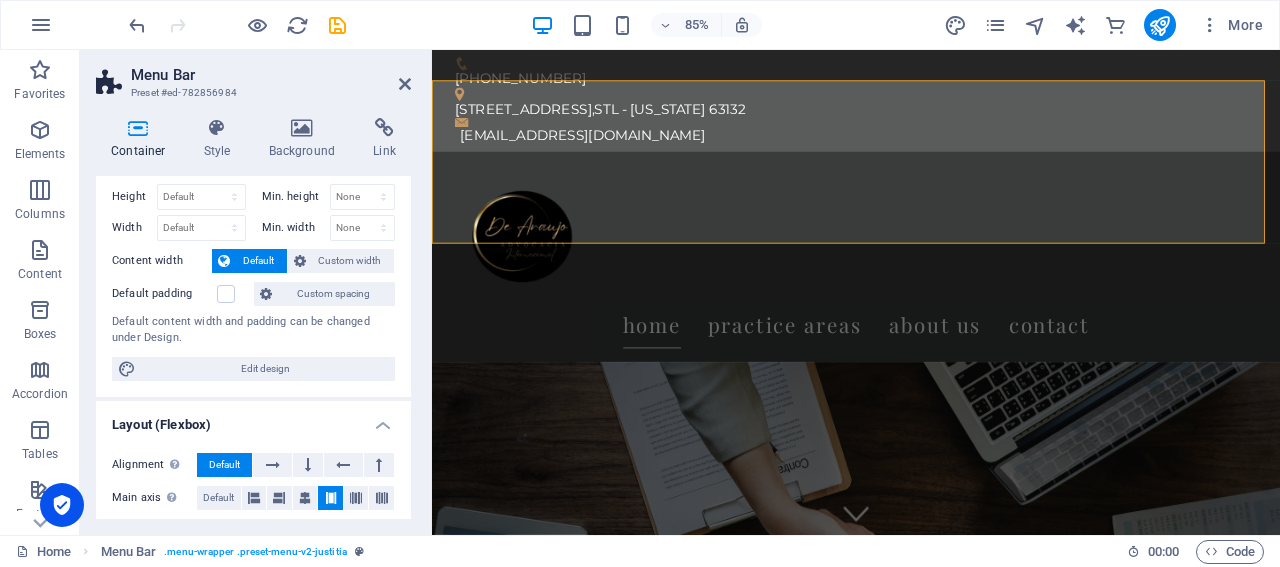 scroll, scrollTop: 0, scrollLeft: 0, axis: both 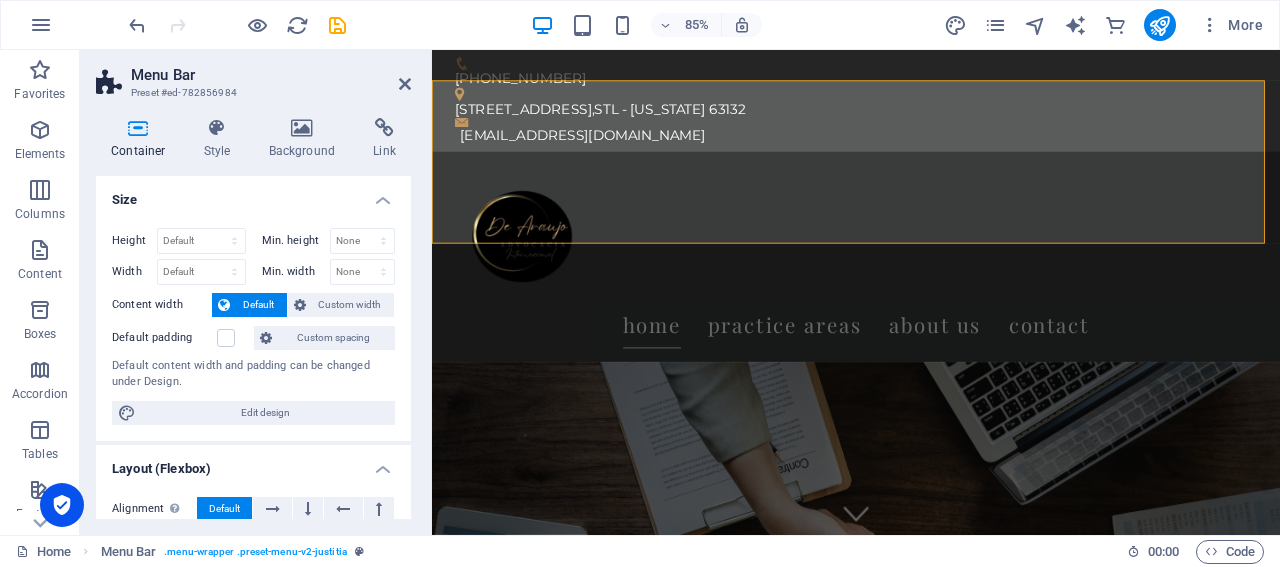 click on "Container Style Background Link Size Height Default px rem % vh vw Min. height None px rem % vh vw Width Default px rem % em vh vw Min. width None px rem % vh vw Content width Default Custom width Width Default px rem % em vh vw Min. width None px rem % vh vw Default padding Custom spacing Default content width and padding can be changed under Design. Edit design Layout (Flexbox) Alignment Determines the flex direction. Default Main axis Determine how elements should behave along the main axis inside this container (justify content). Default Side axis Control the vertical direction of the element inside of the container (align items). Default Wrap Default On Off Fill Controls the distances and direction of elements on the y-axis across several lines (align content). Default Accessibility ARIA helps assistive technologies (like screen readers) to understand the role, state, and behavior of web elements Role The ARIA role defines the purpose of an element.  None Alert Article Banner Comment Fan" at bounding box center [253, 318] 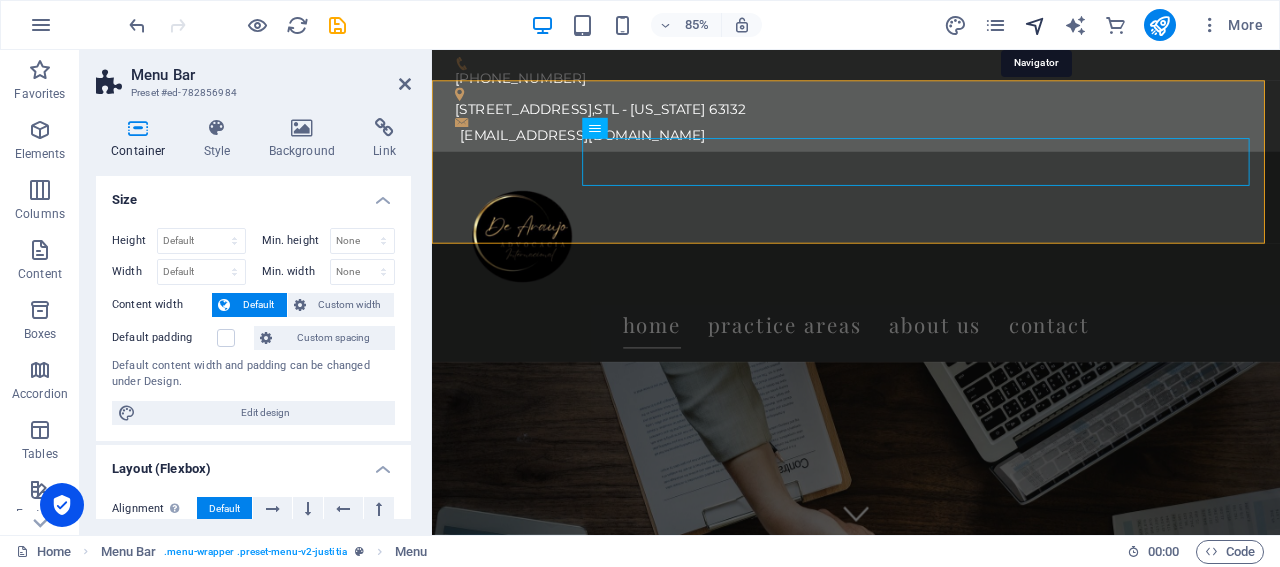 click at bounding box center (1035, 25) 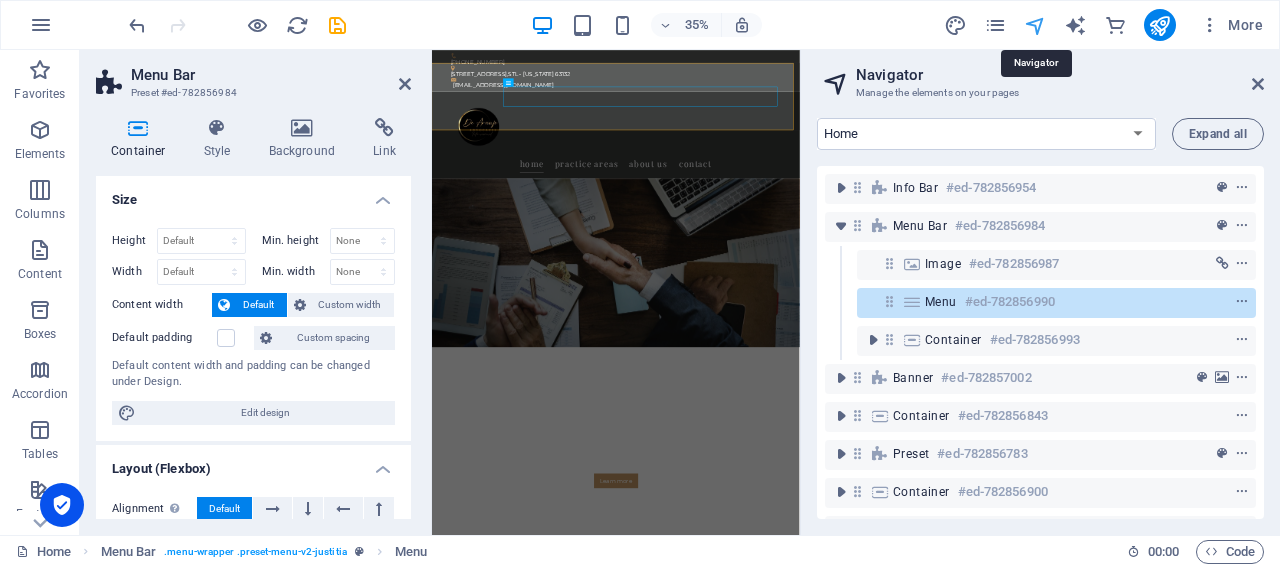 click at bounding box center (1035, 25) 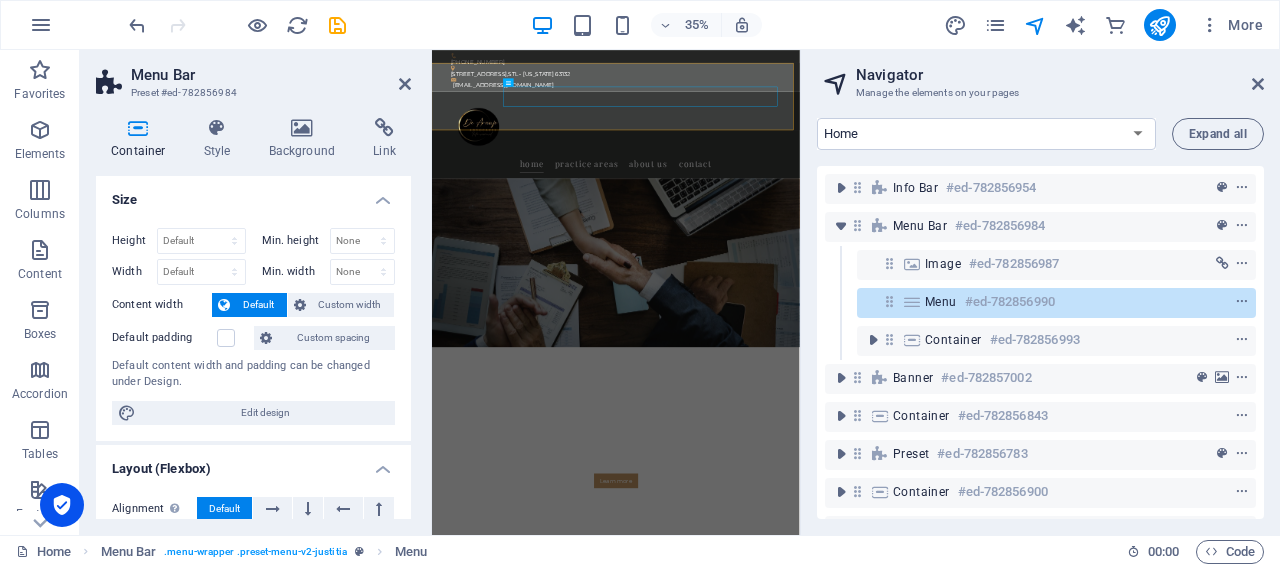 click on "35% More" at bounding box center [698, 25] 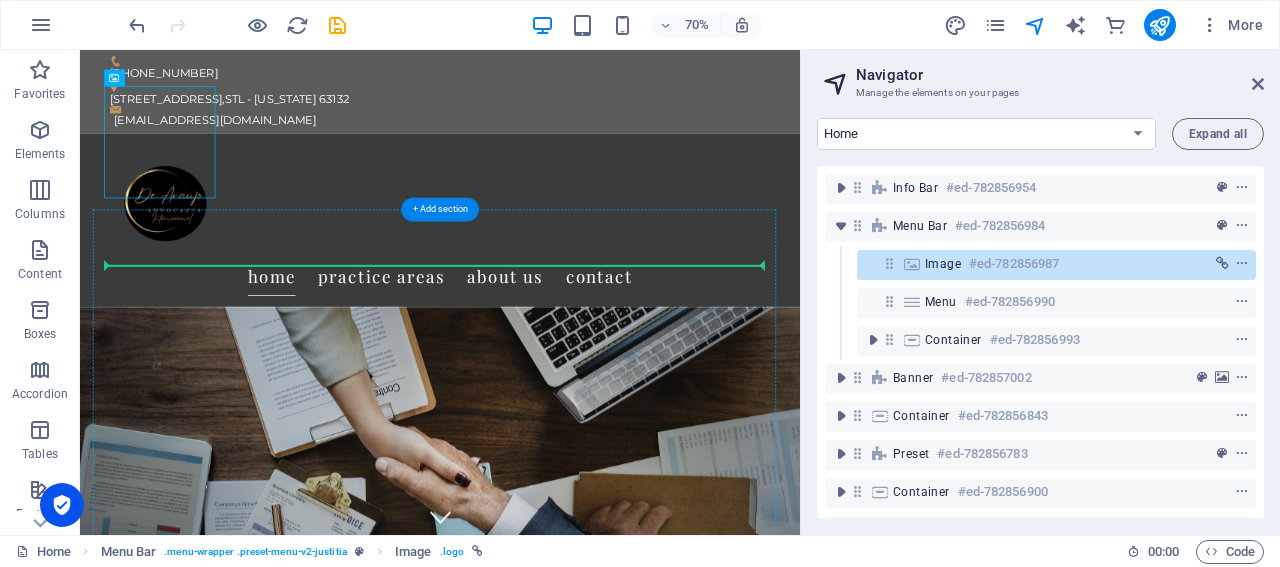 drag, startPoint x: 208, startPoint y: 216, endPoint x: 626, endPoint y: 374, distance: 446.86462 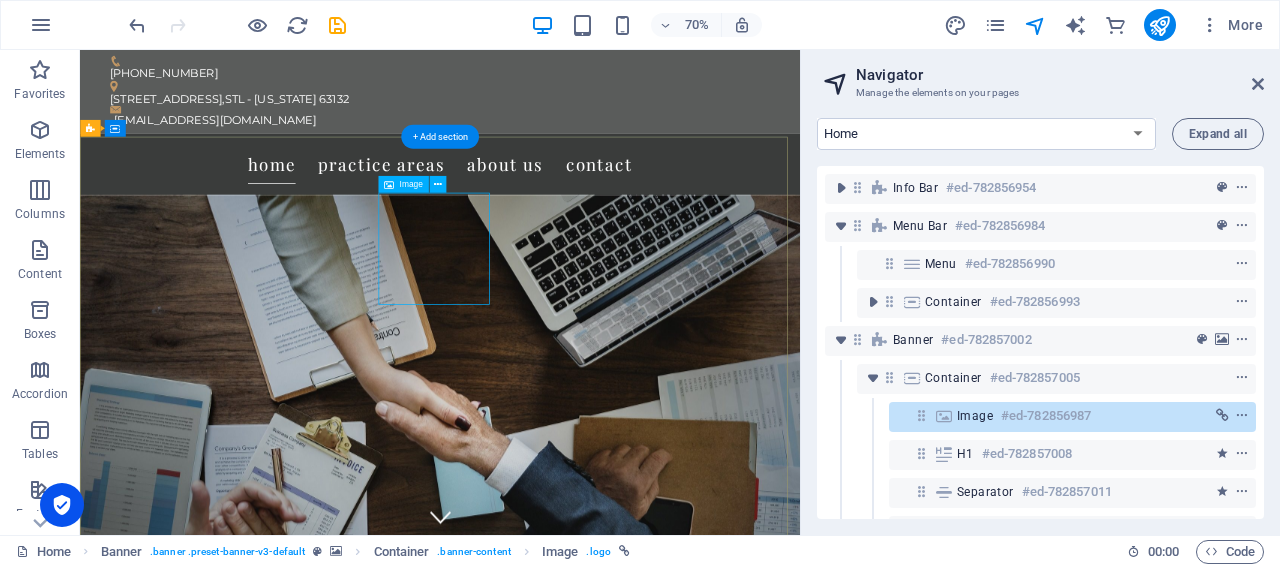 click at bounding box center (595, 1059) 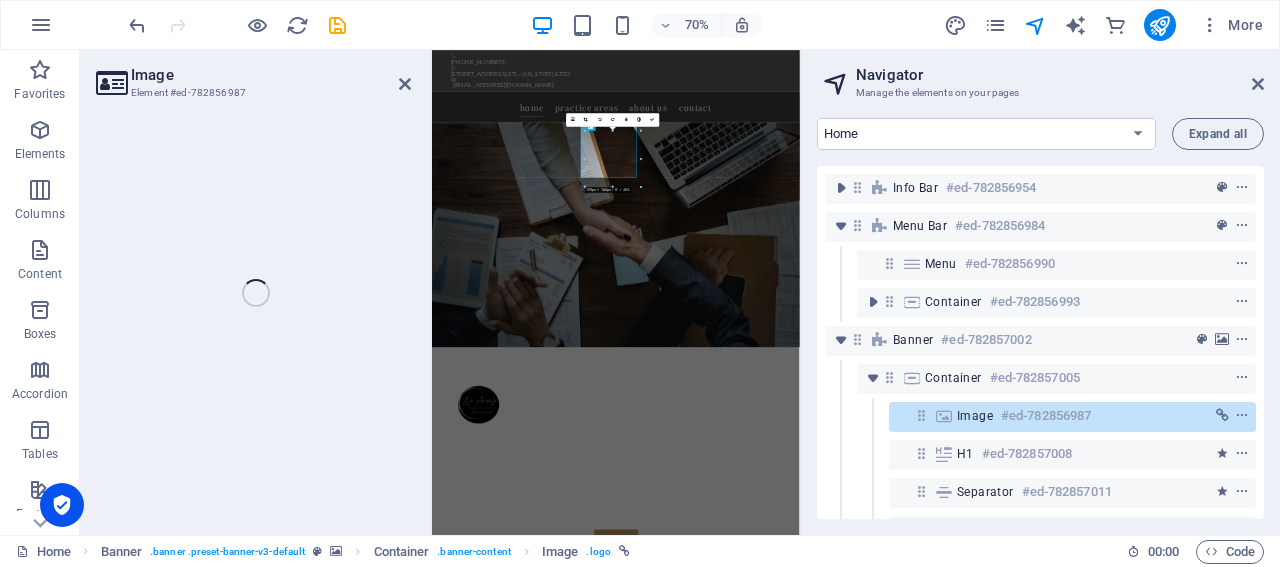 select on "px" 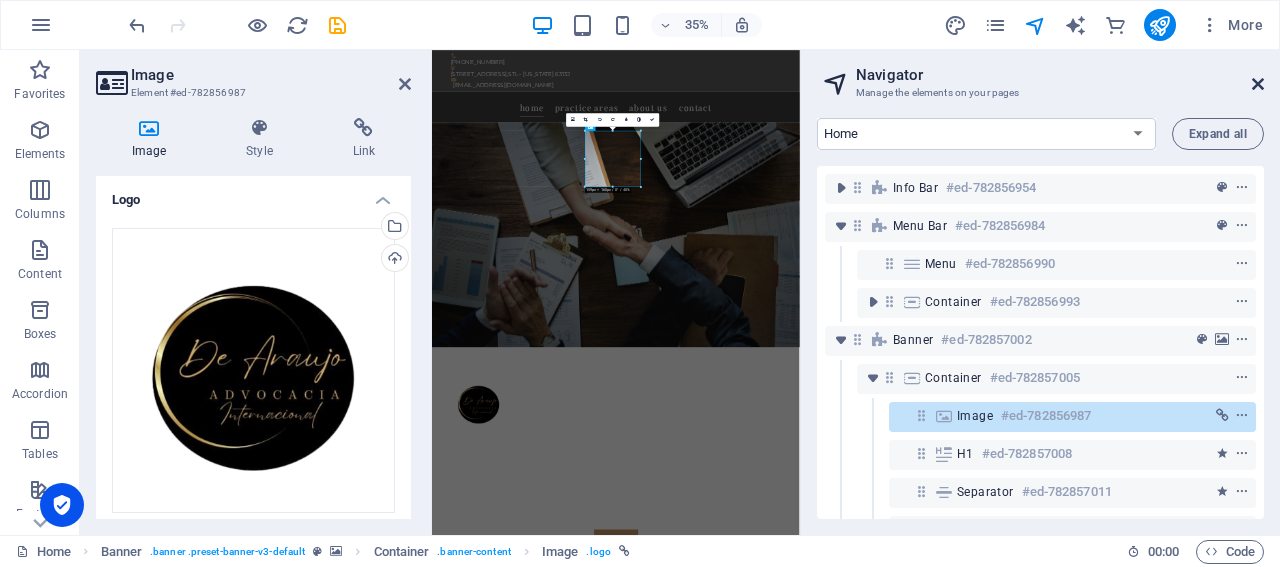 click at bounding box center [1258, 84] 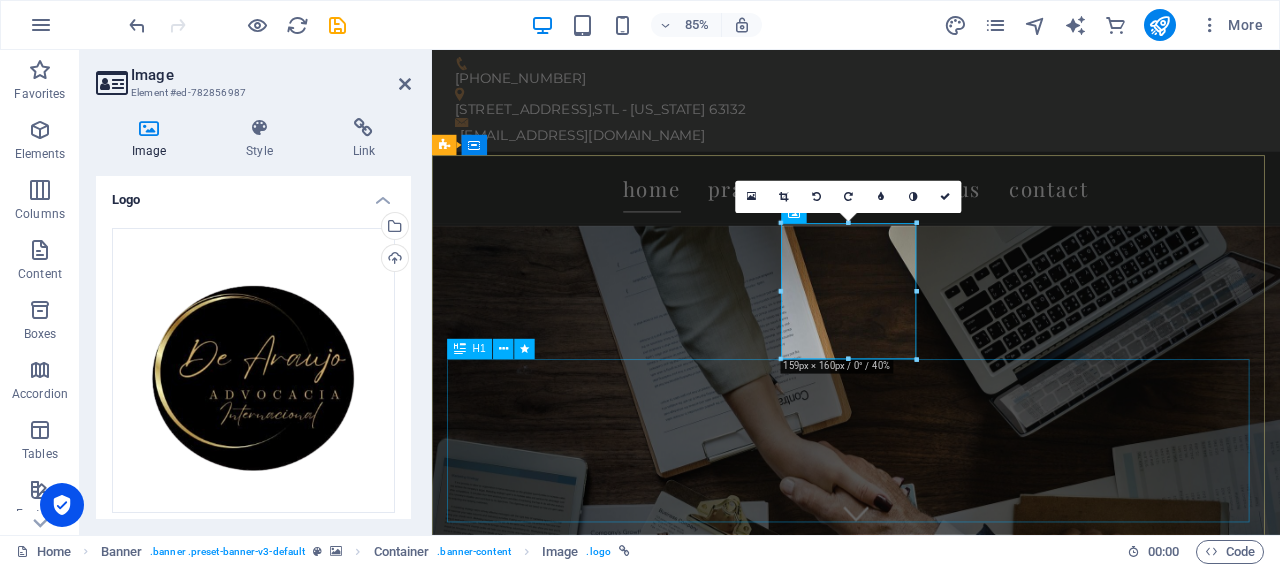 drag, startPoint x: 1211, startPoint y: 409, endPoint x: 807, endPoint y: 423, distance: 404.2425 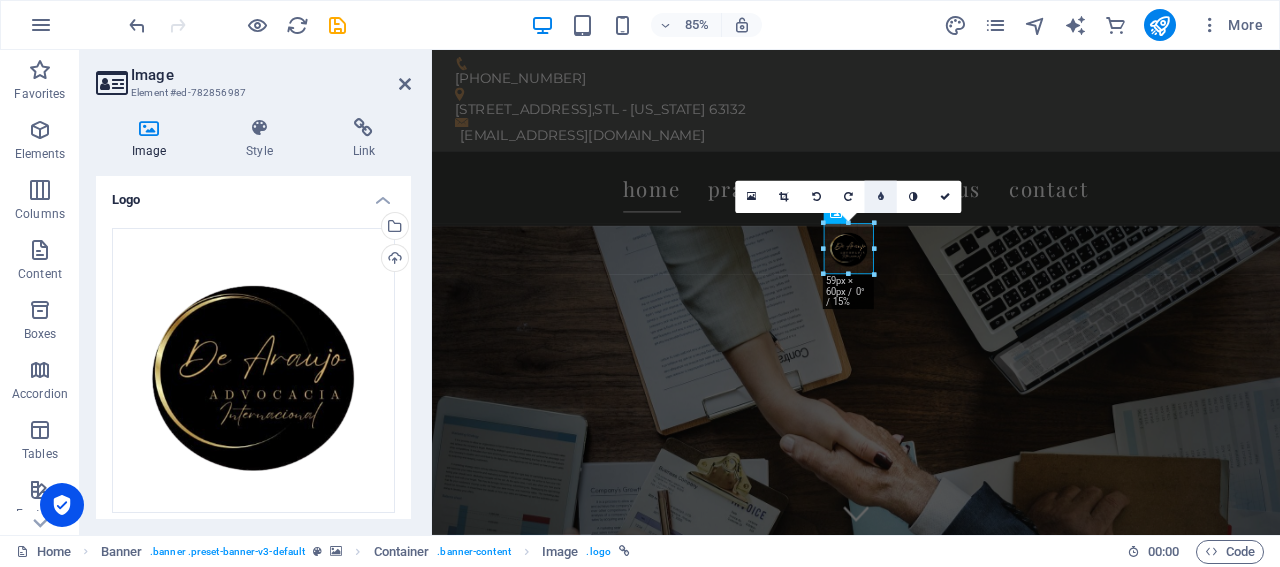 drag, startPoint x: 876, startPoint y: 221, endPoint x: 881, endPoint y: 198, distance: 23.537205 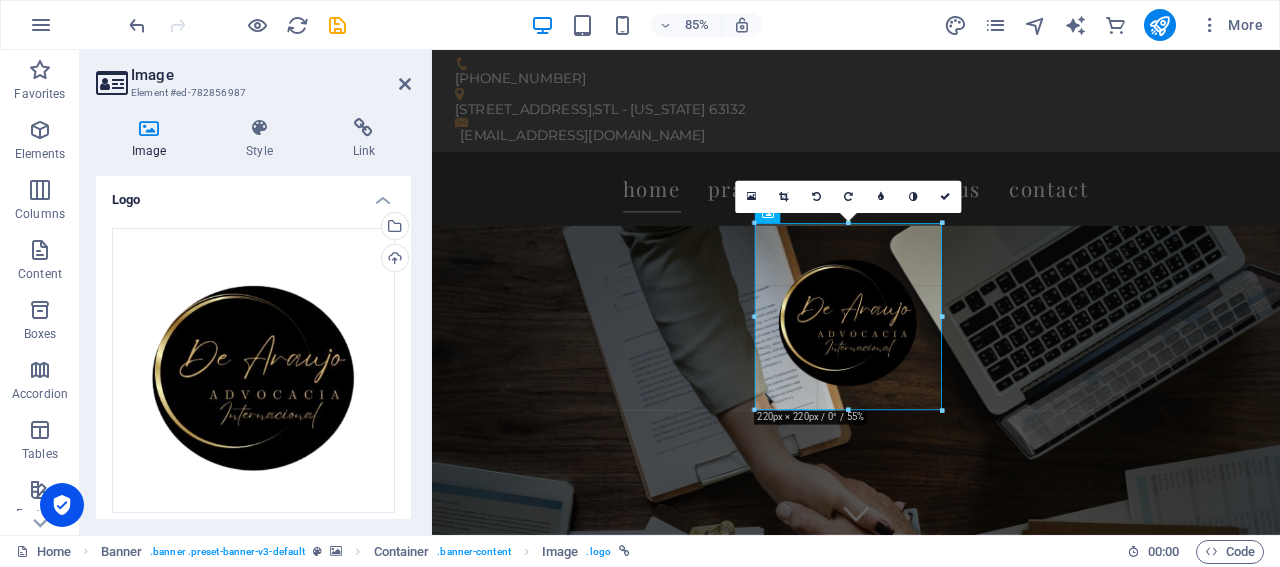 drag, startPoint x: 873, startPoint y: 227, endPoint x: 939, endPoint y: 66, distance: 174.00287 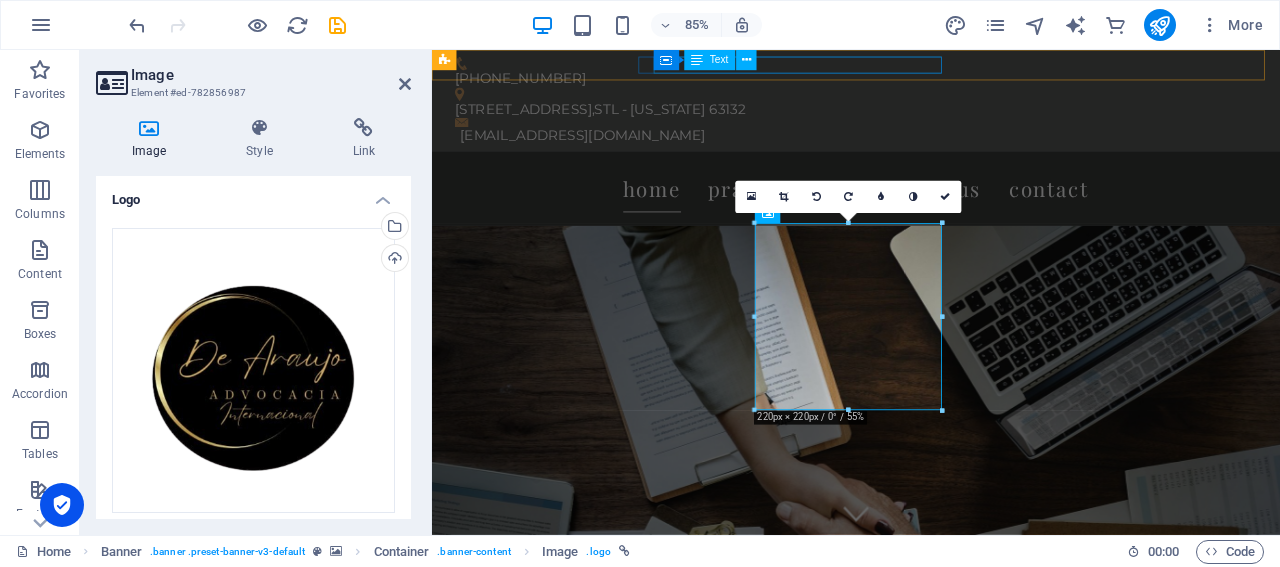 type on "220" 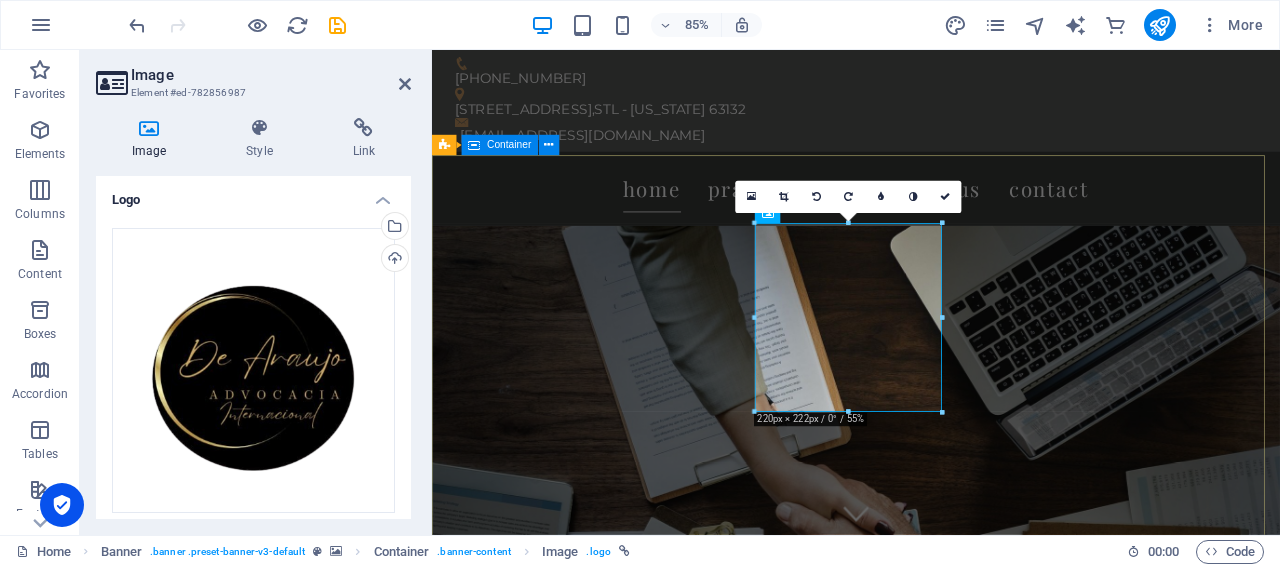 click on "NÓS PROTEGEMOS OS SEUS DIREITOS Consetetur sadipscing elitr, sed diam nonumy eirmod tempor invidunt ut labore et dolore magna aliquyam erat, sed diam voluptua. At vero eos et accusam et [PERSON_NAME] duo [PERSON_NAME] et ea rebum. Learn more" at bounding box center [931, 1313] 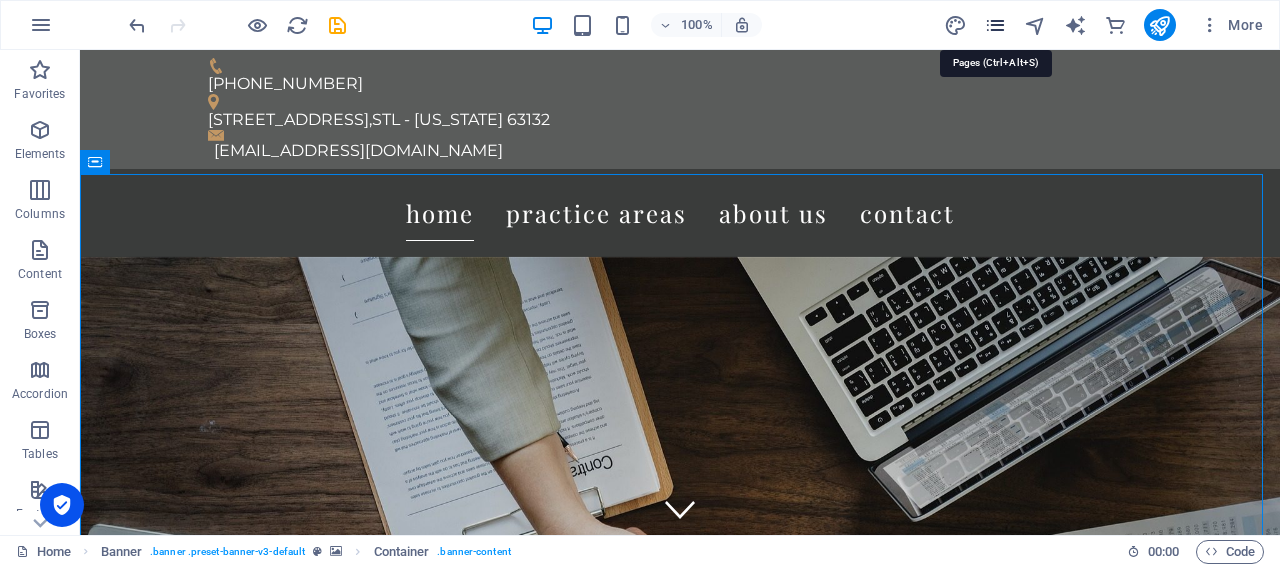 click at bounding box center [995, 25] 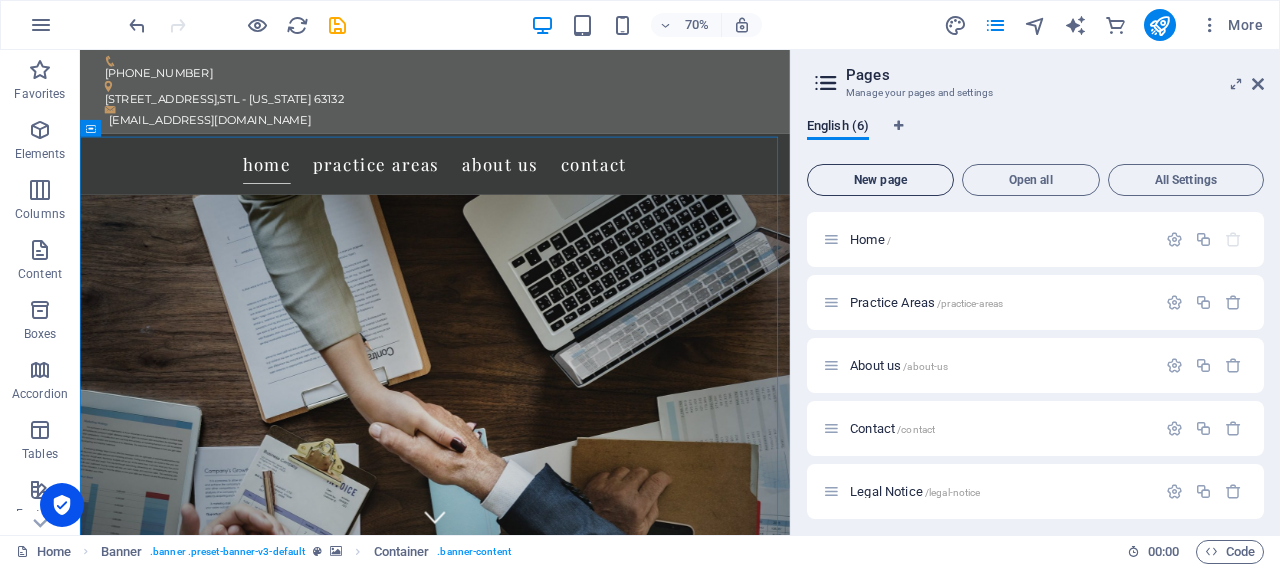 click on "New page" at bounding box center [880, 180] 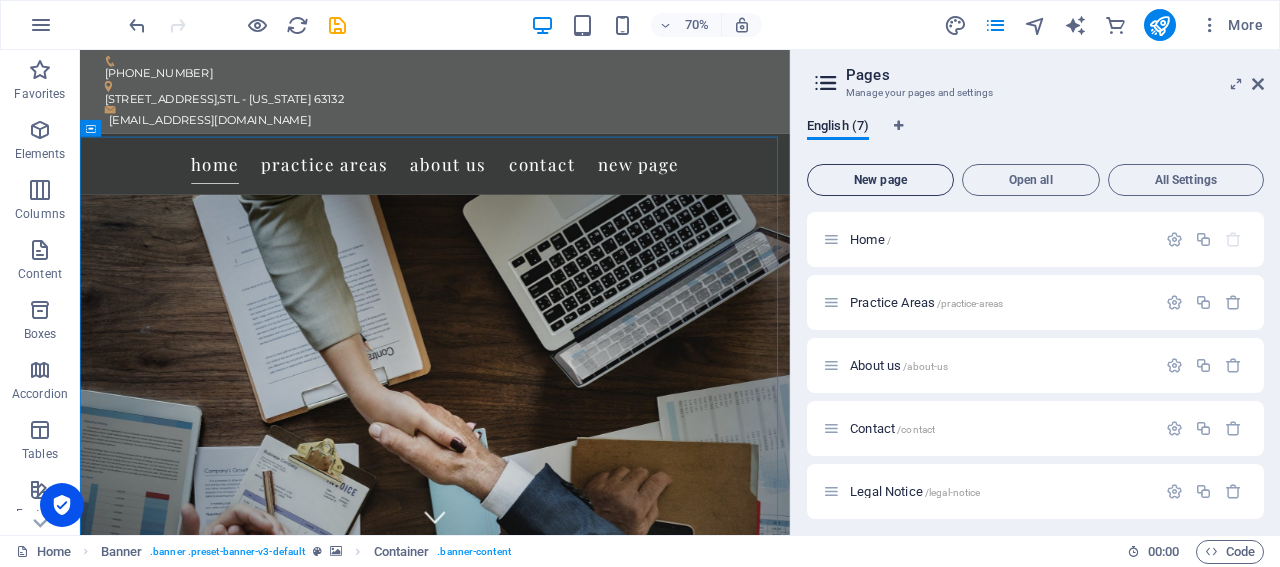 scroll, scrollTop: 327, scrollLeft: 0, axis: vertical 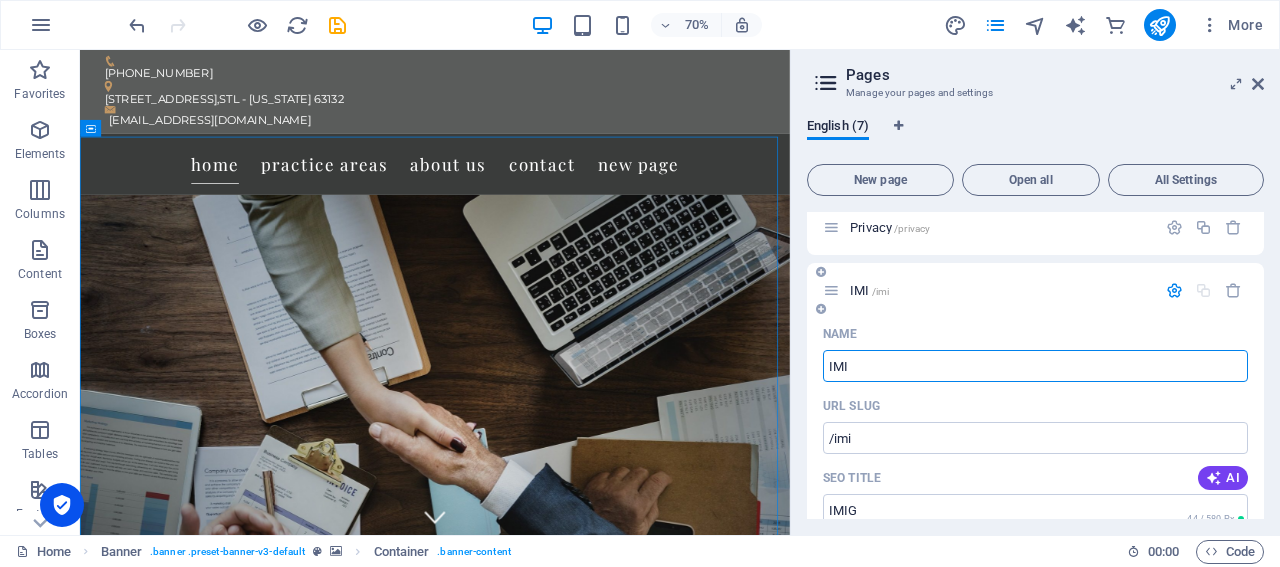 type on "[PERSON_NAME]" 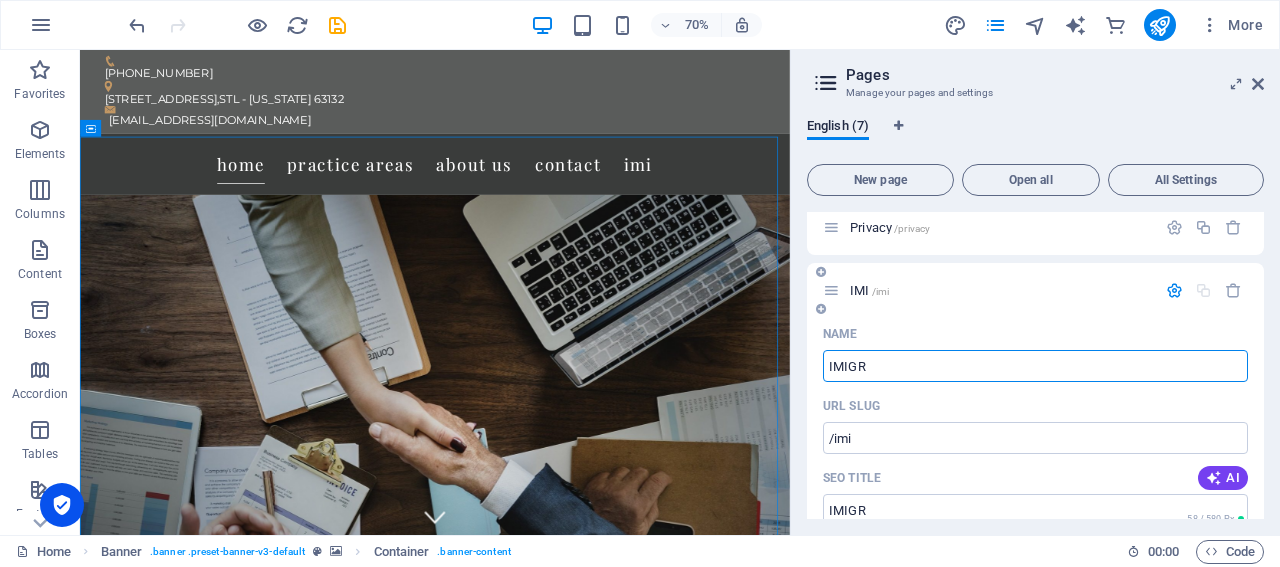 type on "IMIGRA" 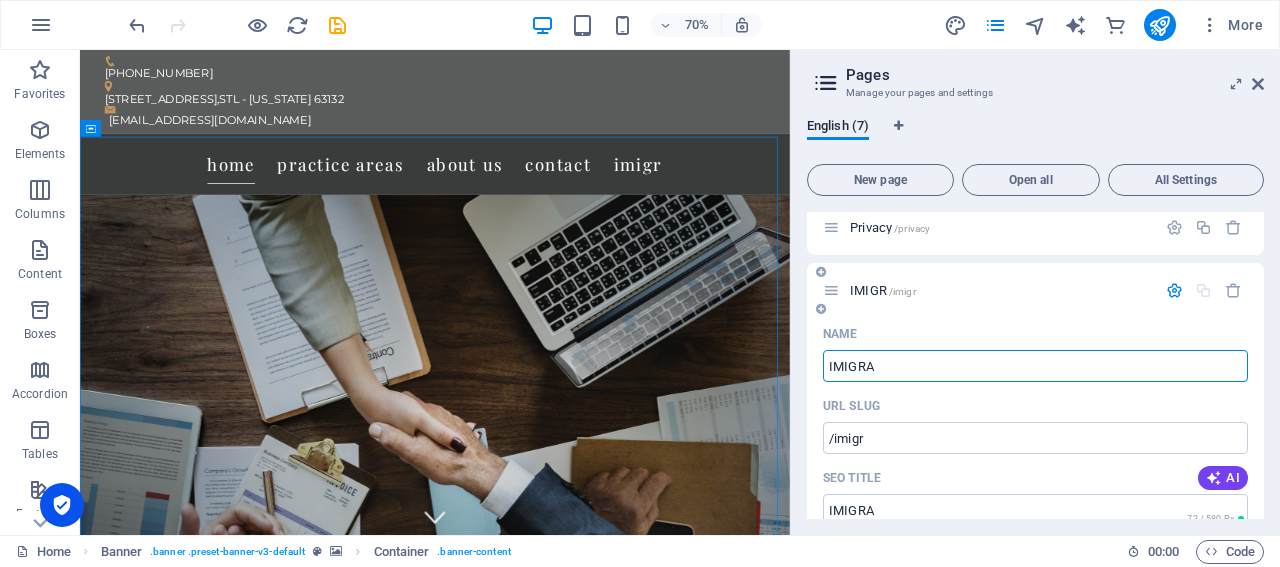 type on "IMIGRA" 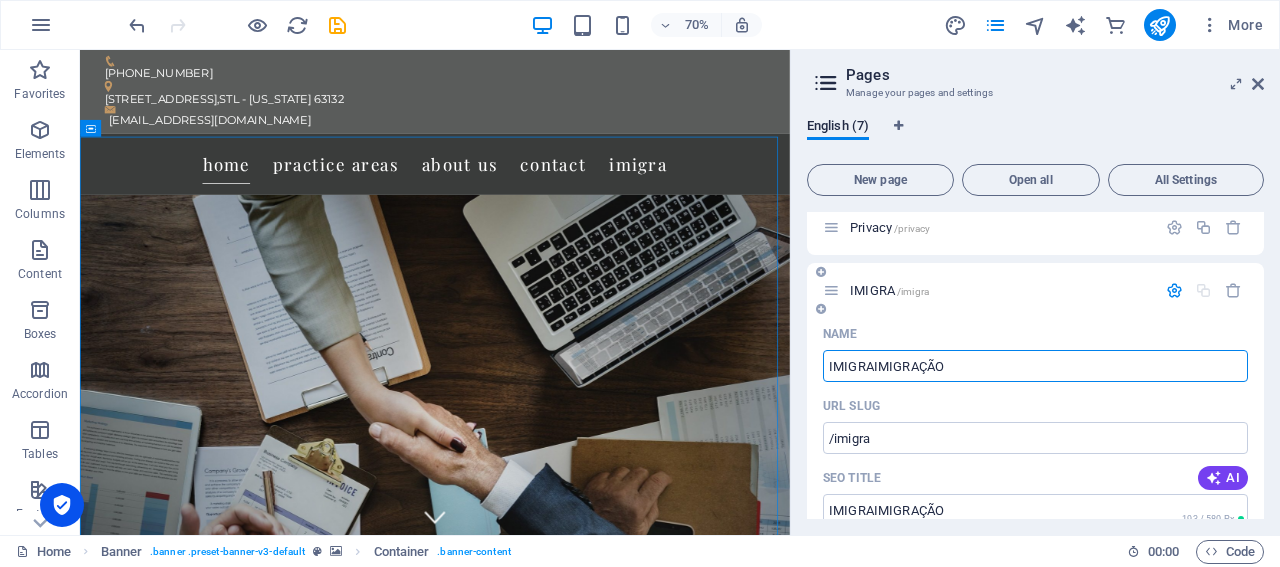 type on "IMIGRAIMIGRAÇÃO" 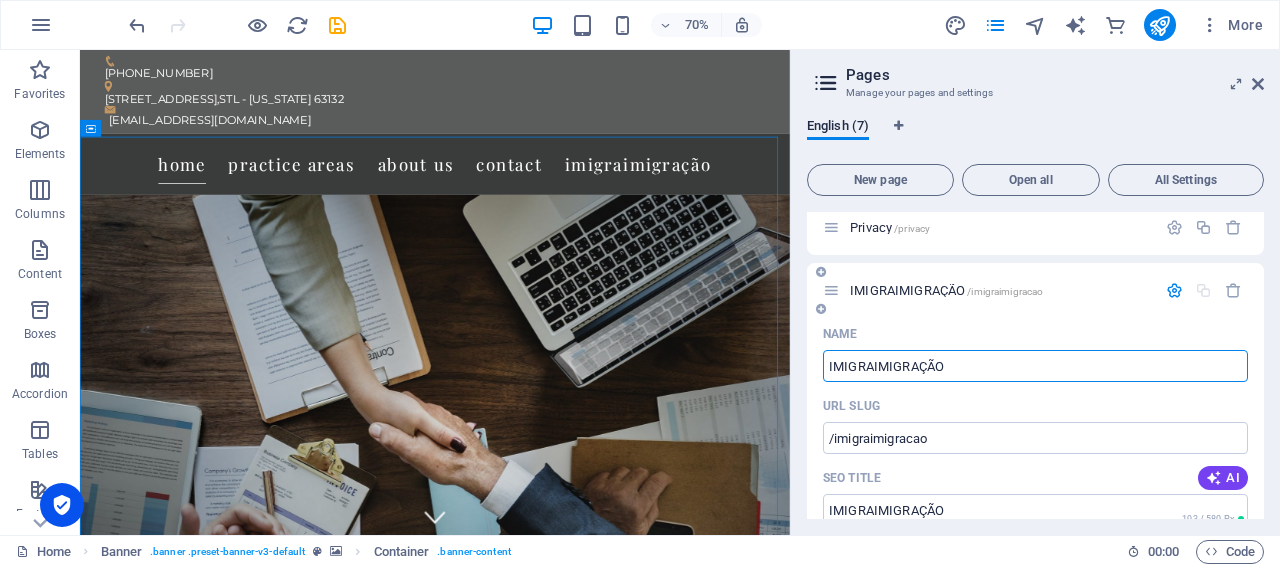 click on "IMIGRAIMIGRAÇÃO" at bounding box center [1035, 366] 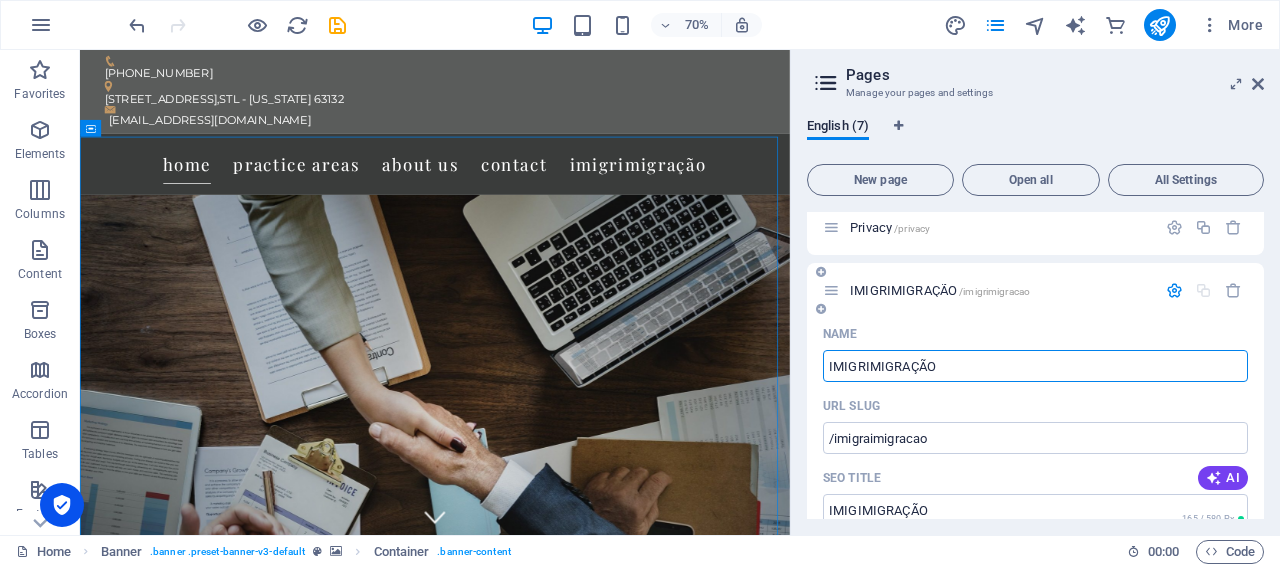 type on "IMIGIMIGRAÇÃO" 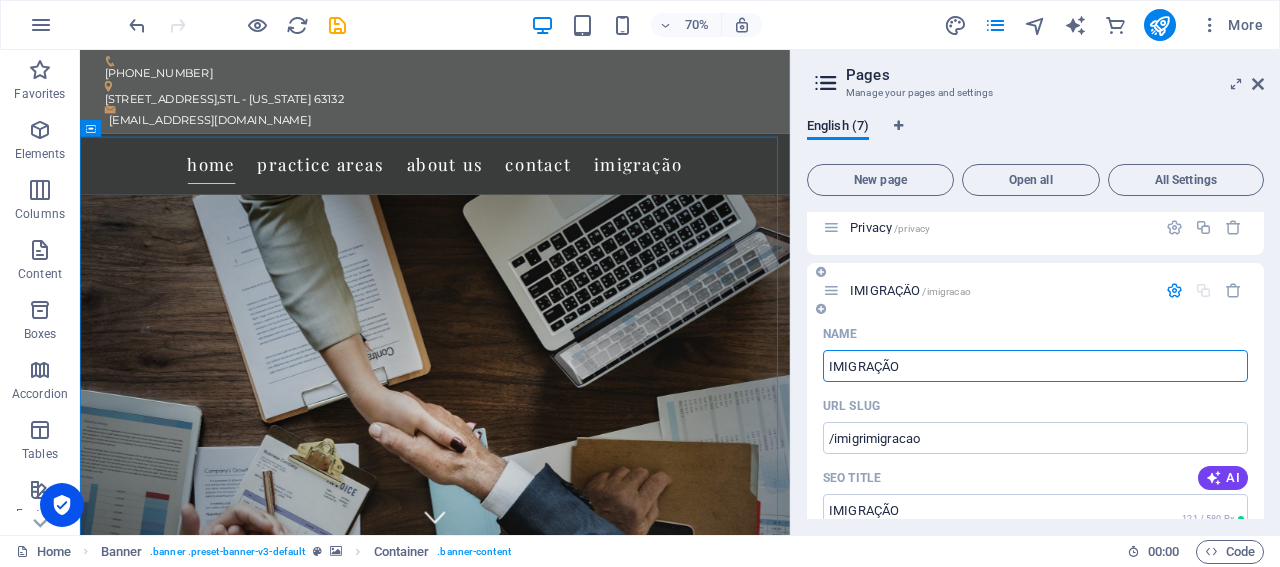 type on "IMIGRAÇÃO" 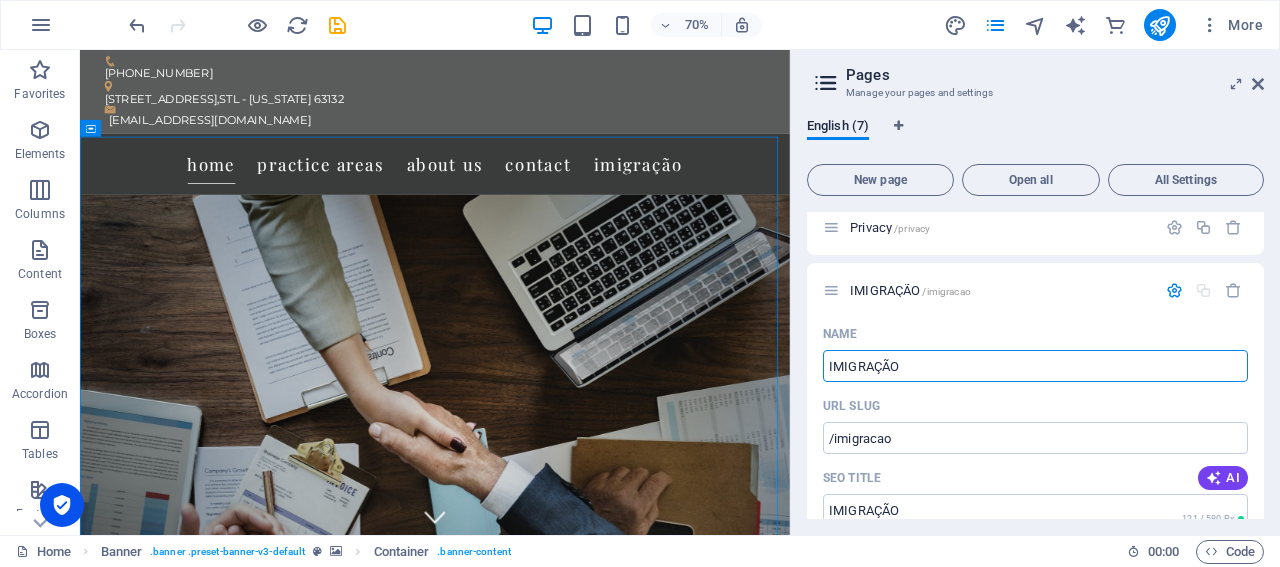 drag, startPoint x: 1251, startPoint y: 361, endPoint x: 1259, endPoint y: 254, distance: 107.298645 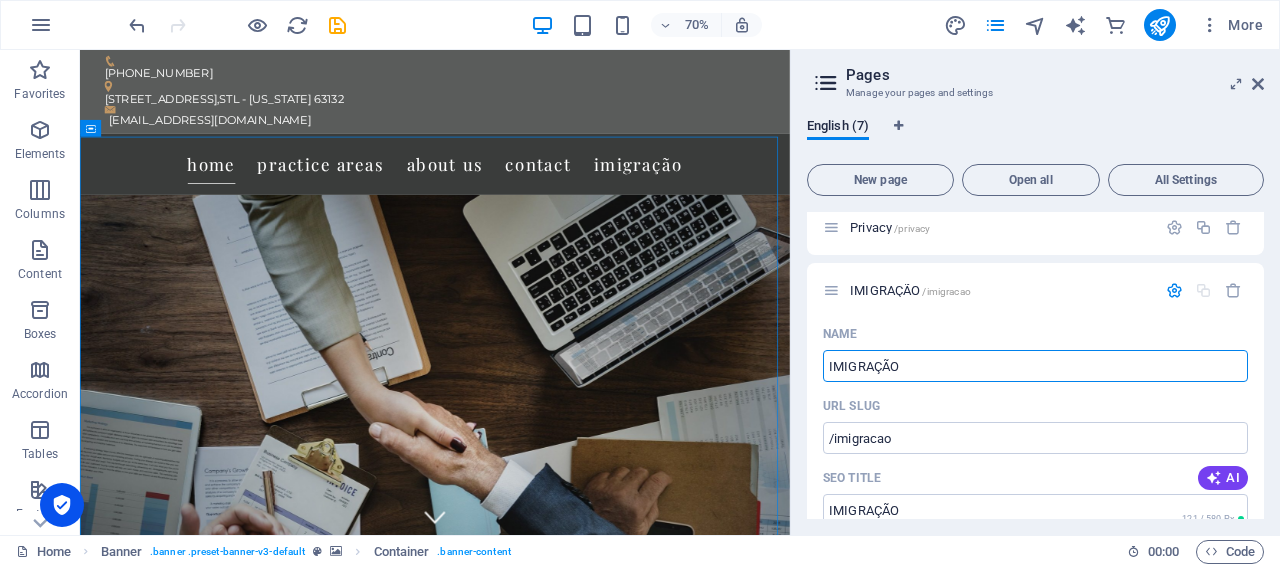 drag, startPoint x: 1257, startPoint y: 326, endPoint x: 1251, endPoint y: 269, distance: 57.31492 